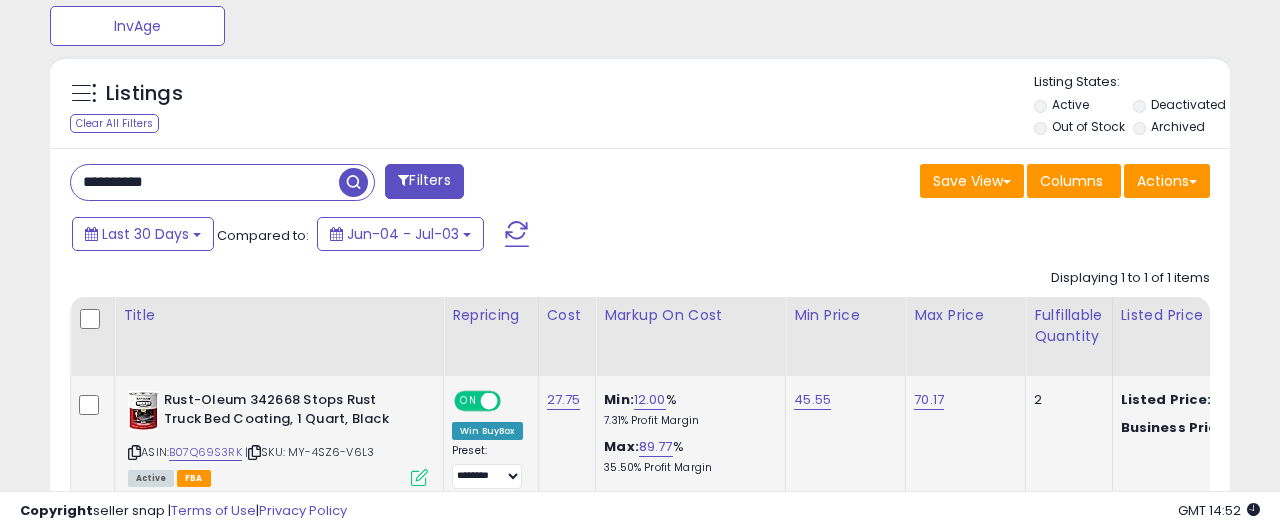 scroll, scrollTop: 725, scrollLeft: 0, axis: vertical 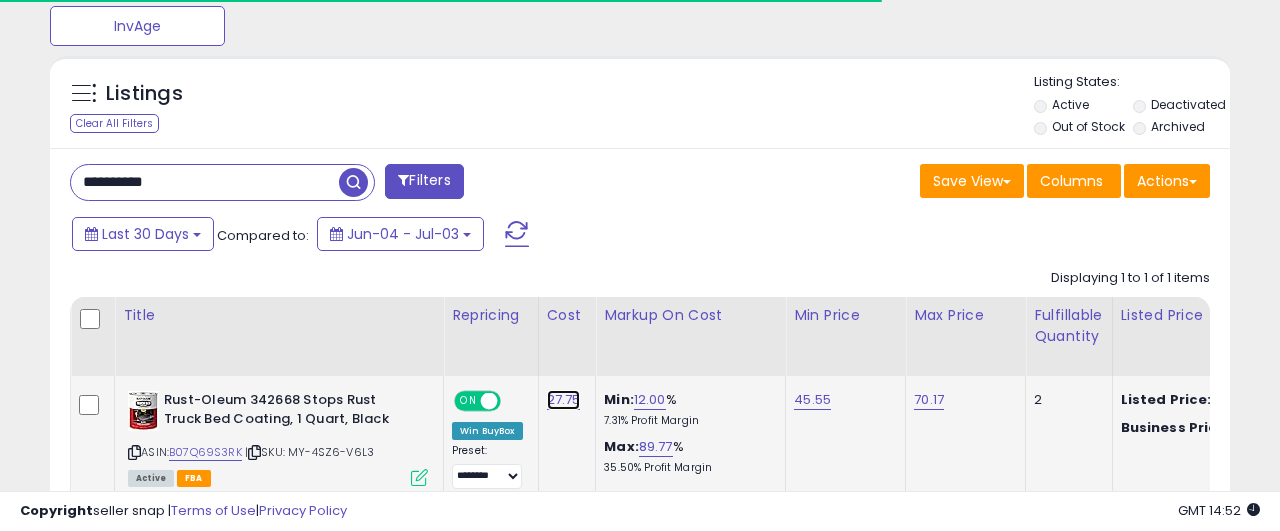 click on "27.75" at bounding box center [564, 400] 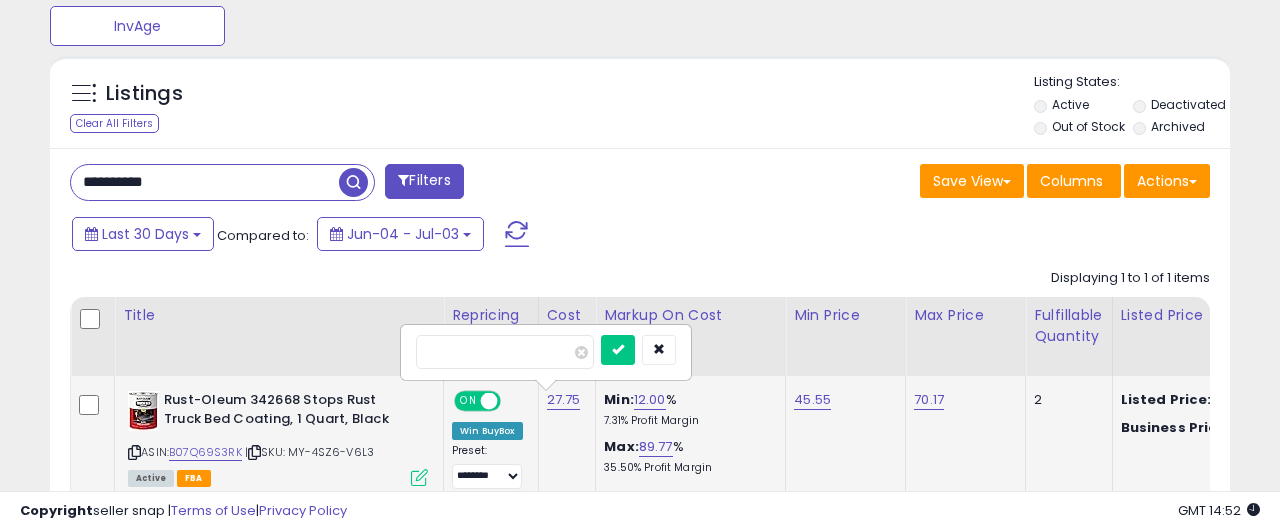 type on "*****" 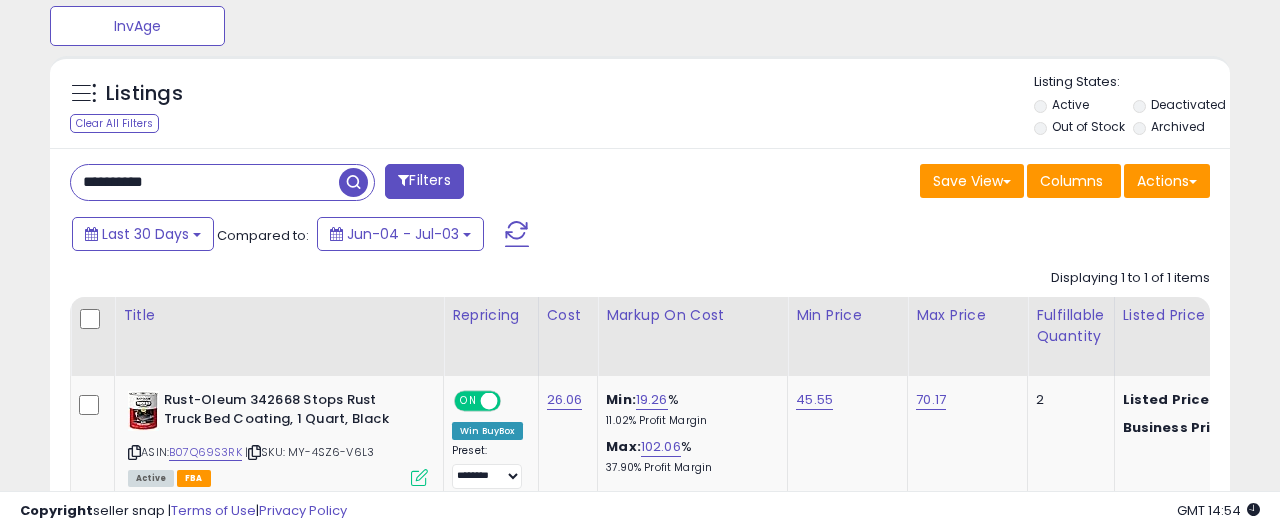 click on "Last 30 Days
Compared to:
Jun-04 - Jul-03" at bounding box center [637, 236] 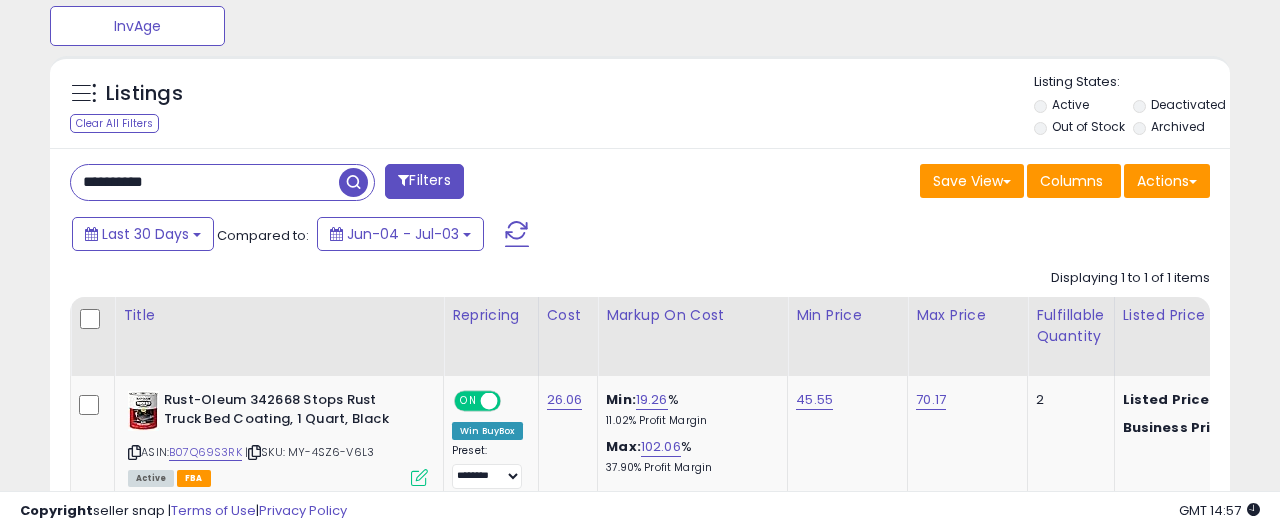 click on "**********" at bounding box center [205, 182] 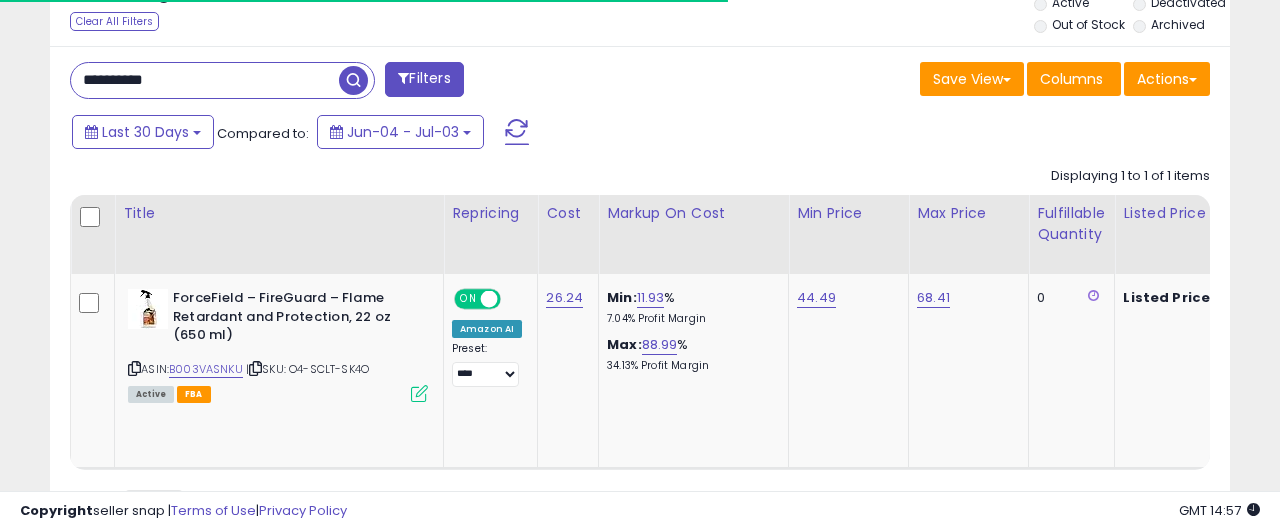 scroll, scrollTop: 920, scrollLeft: 0, axis: vertical 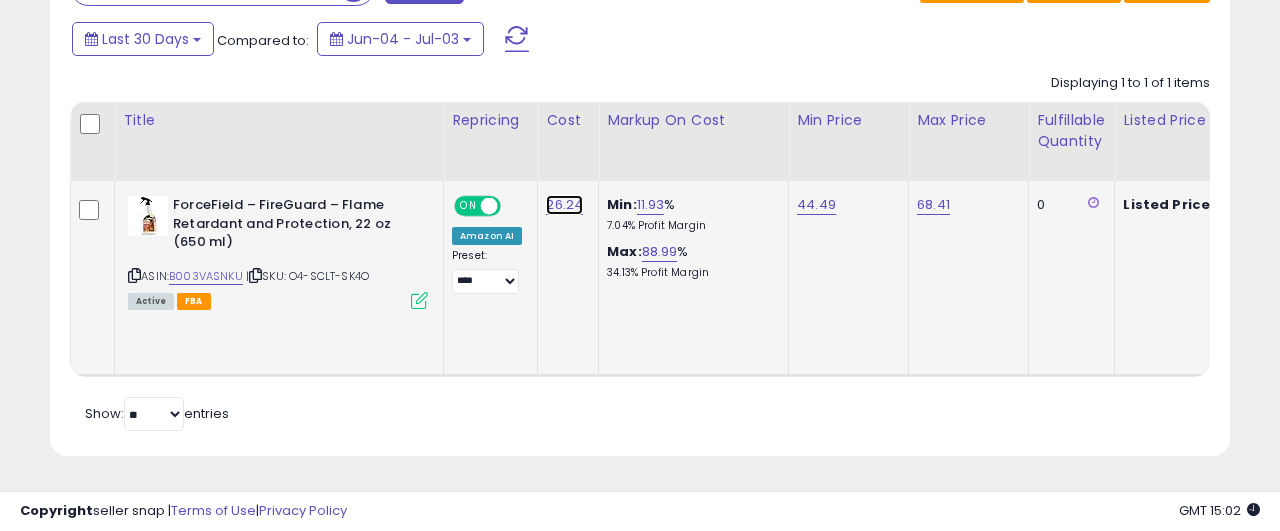 click on "26.24" at bounding box center (564, 205) 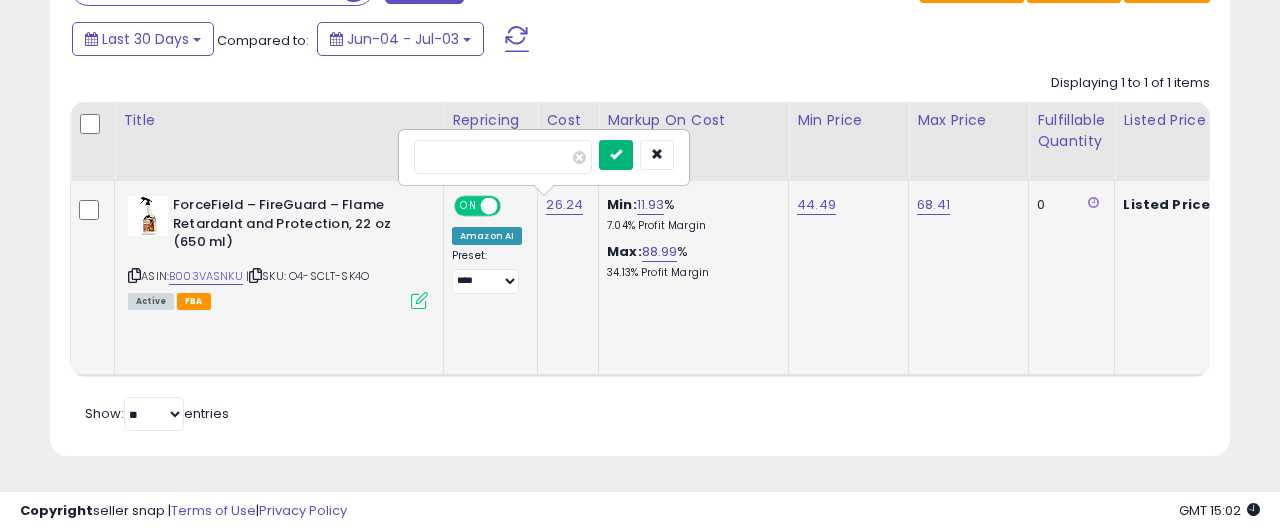type on "*****" 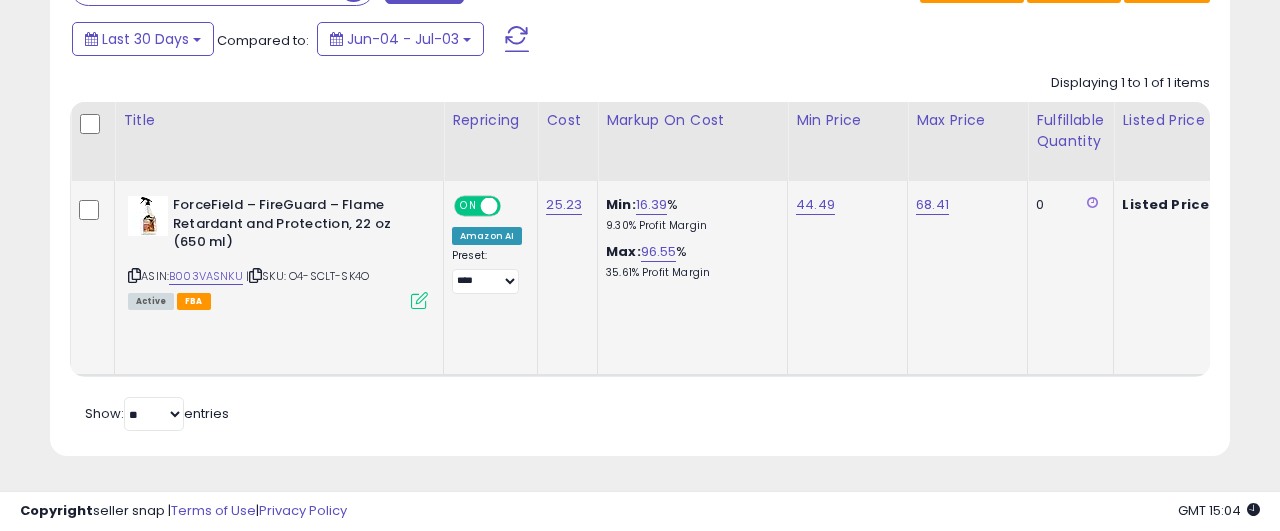 click on "Retrieving listings data..
Displaying 1 to 1 of 1 items
Title
Repricing" at bounding box center [640, 250] 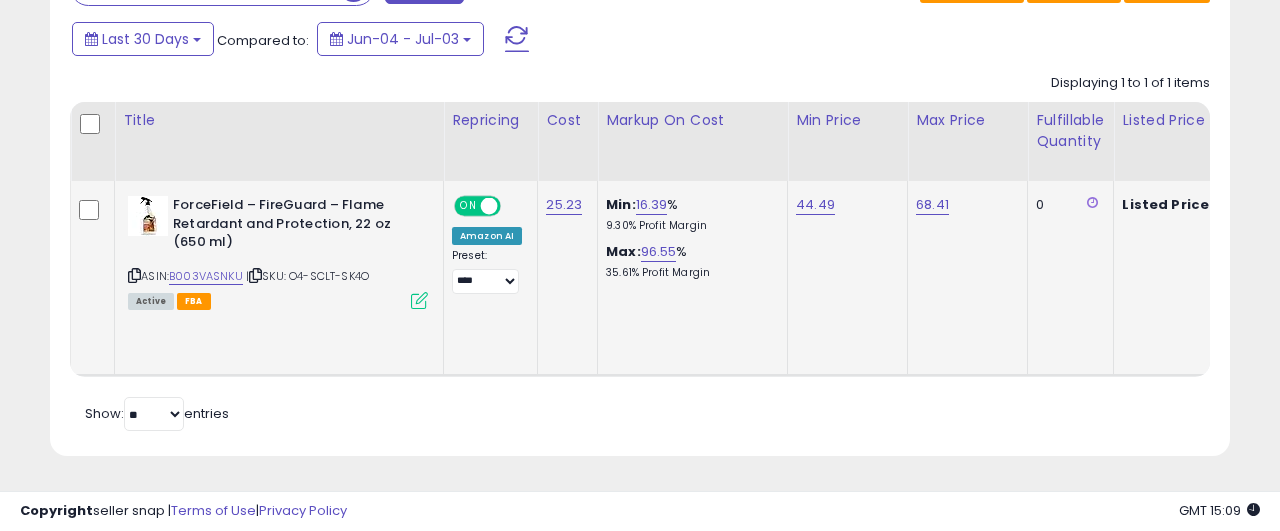 scroll, scrollTop: 818, scrollLeft: 0, axis: vertical 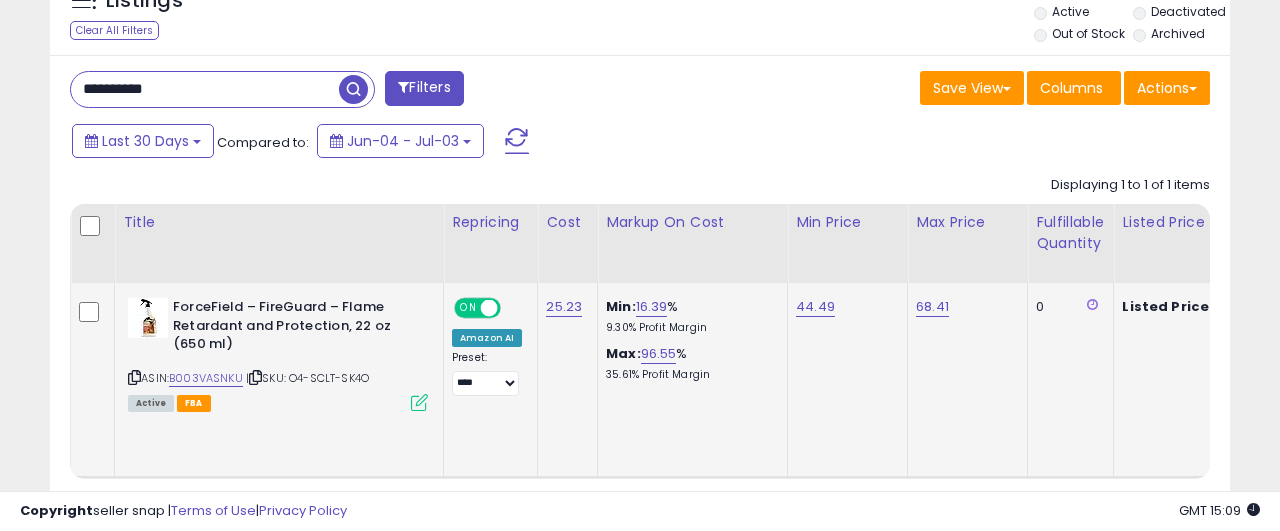 click on "**********" at bounding box center (205, 89) 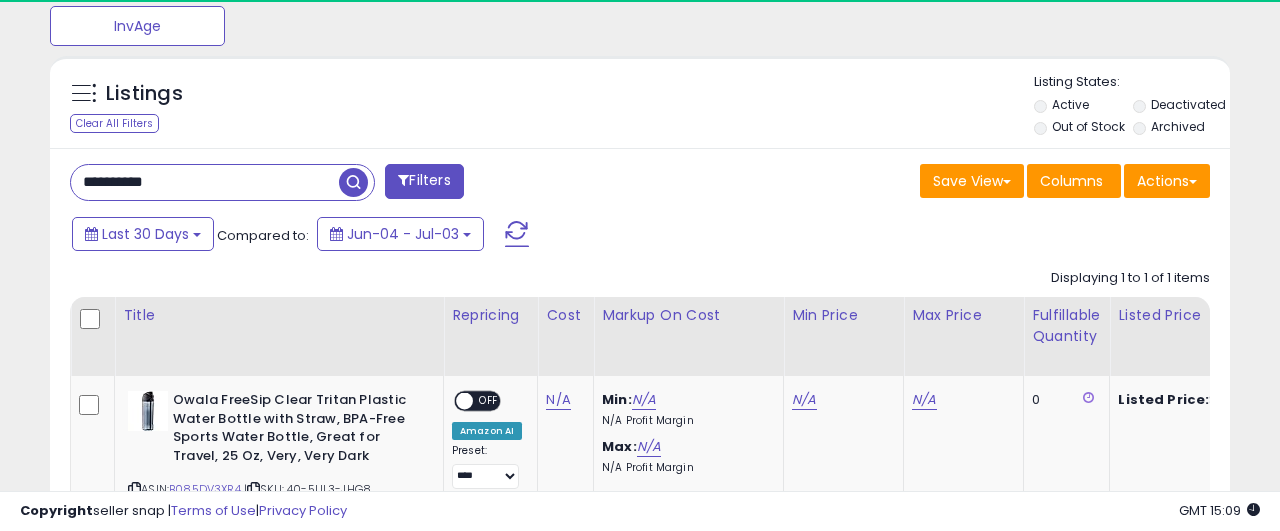 scroll, scrollTop: 999590, scrollLeft: 999317, axis: both 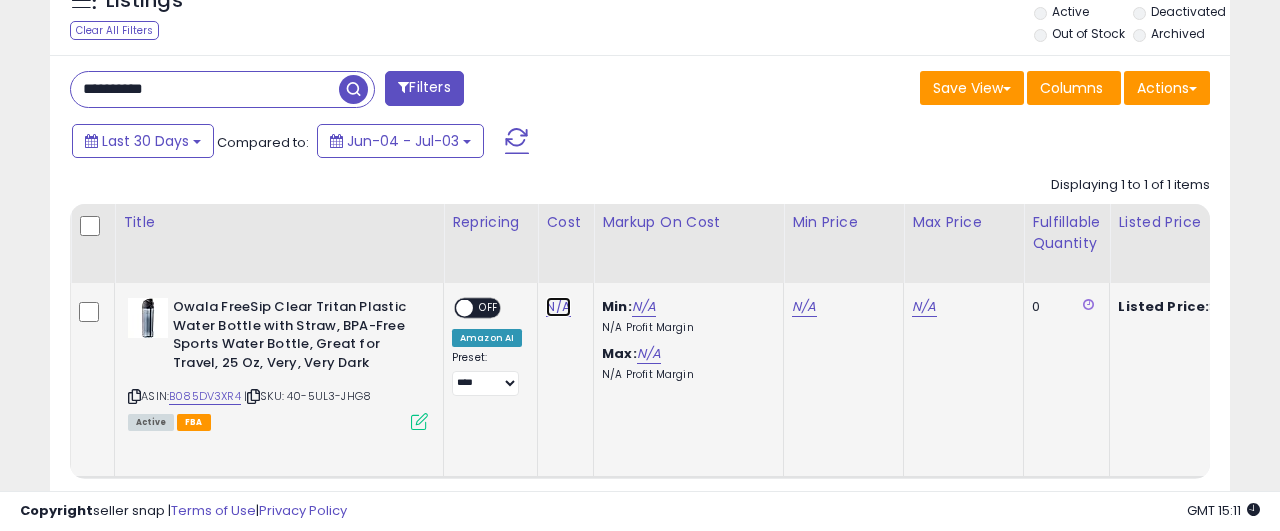 click on "N/A" at bounding box center [558, 307] 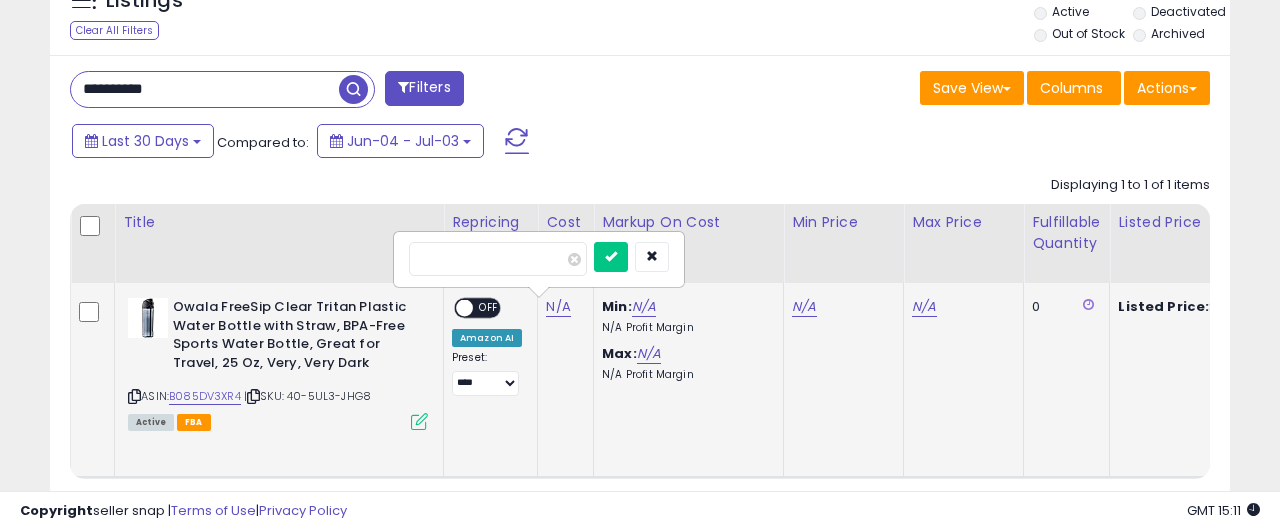 type on "*****" 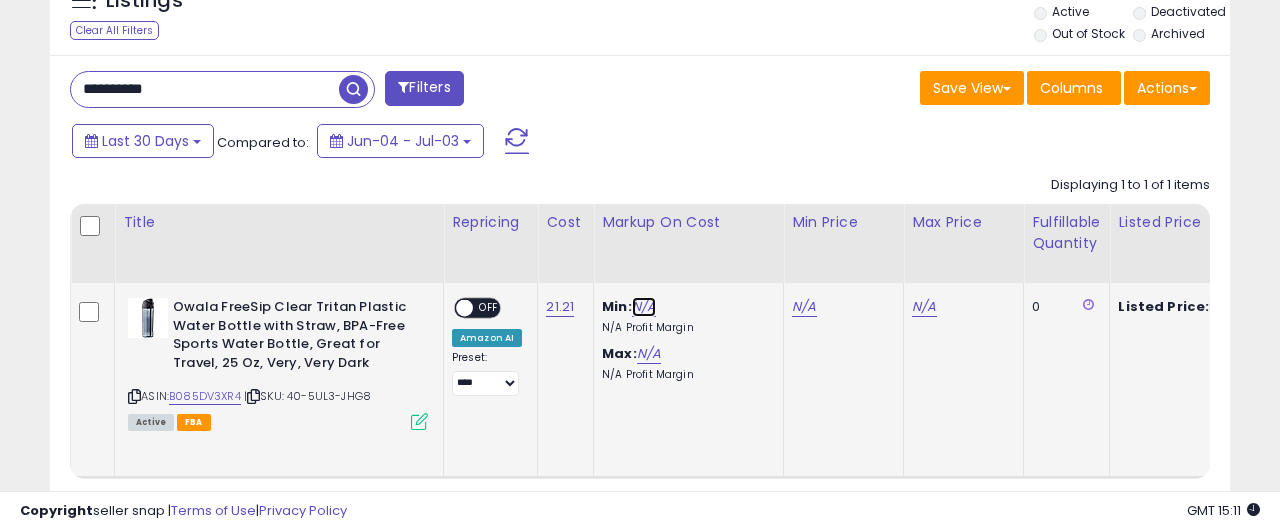 click on "N/A" at bounding box center [644, 307] 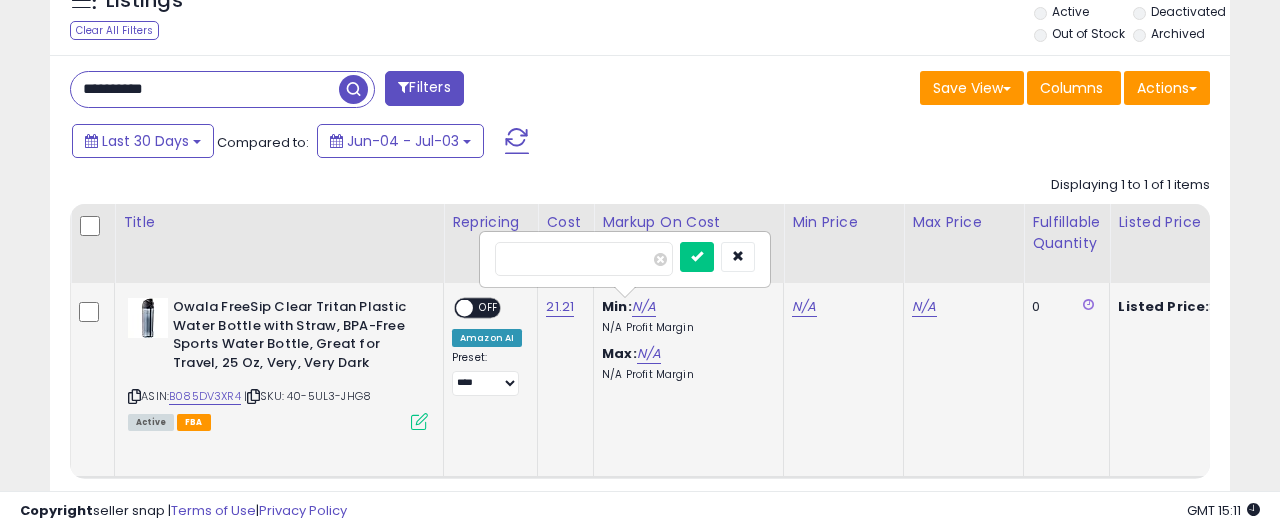type on "**" 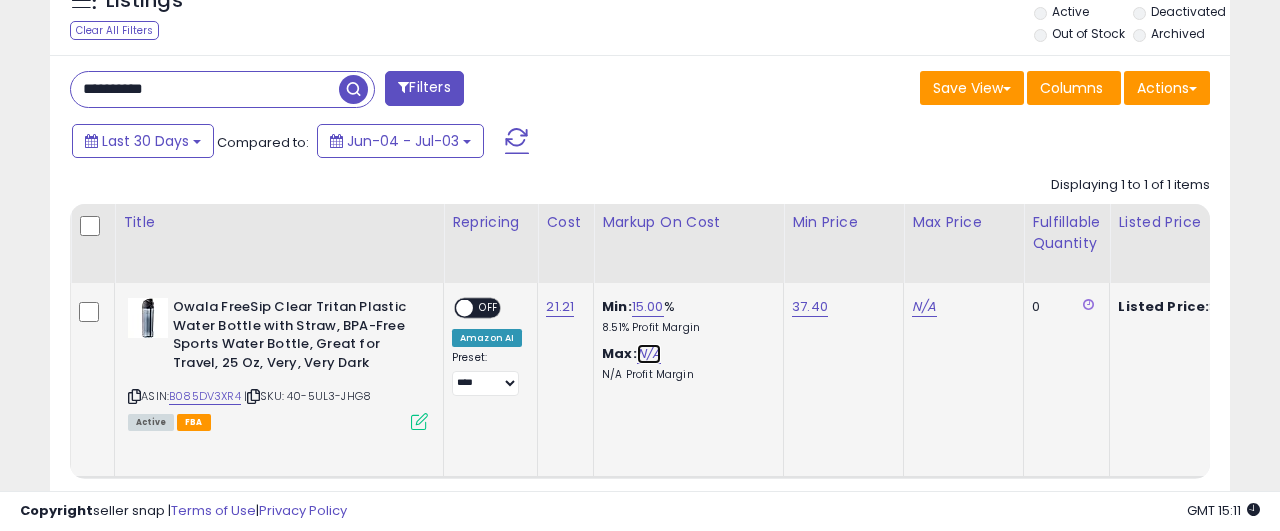 click on "N/A" at bounding box center [649, 354] 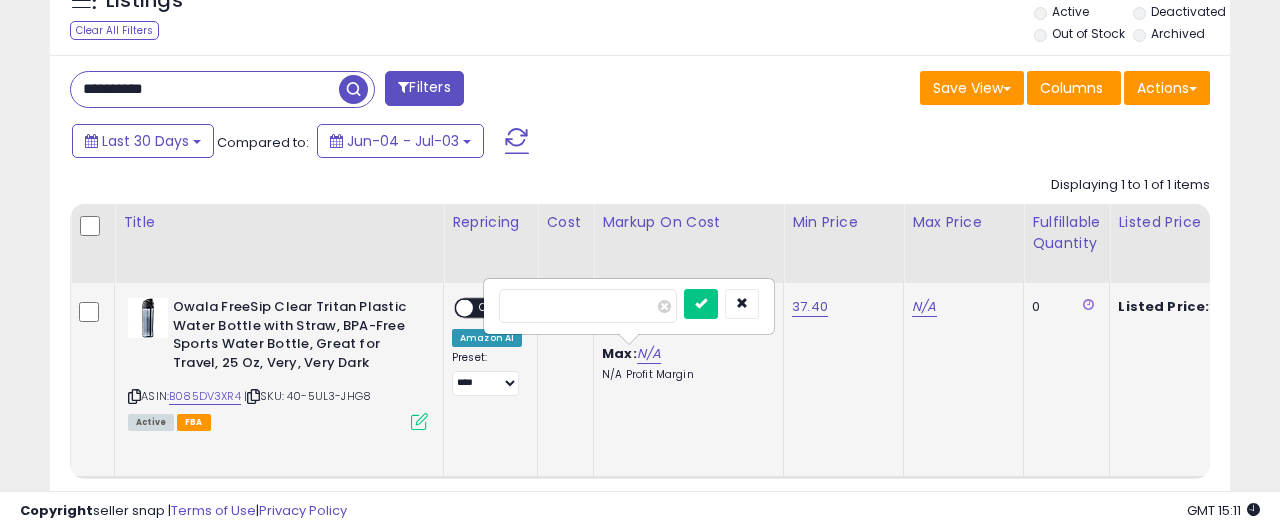 type on "**" 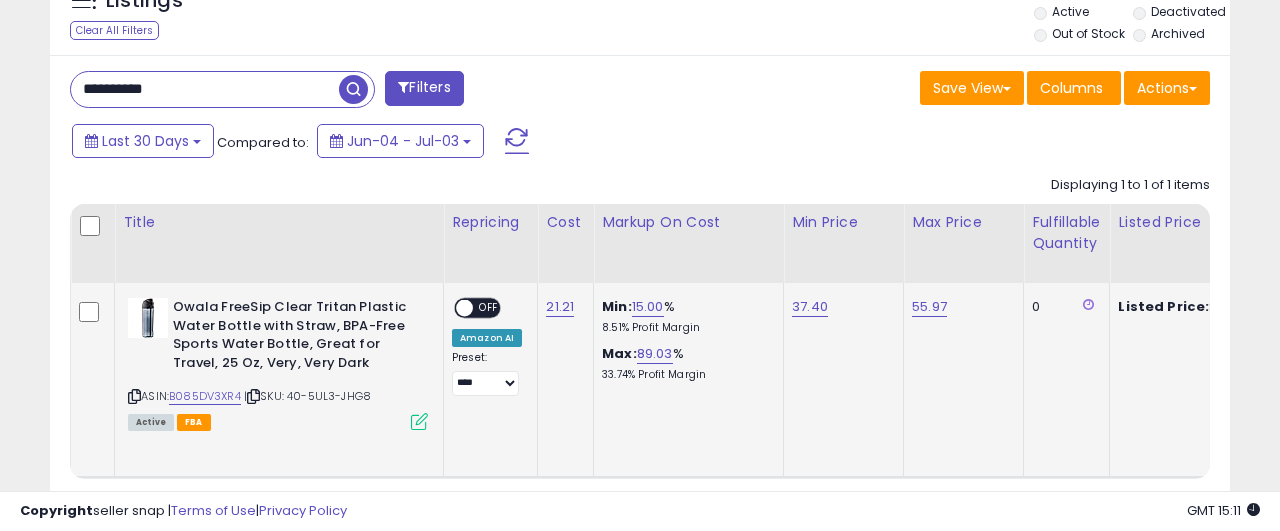 click on "OFF" at bounding box center [489, 308] 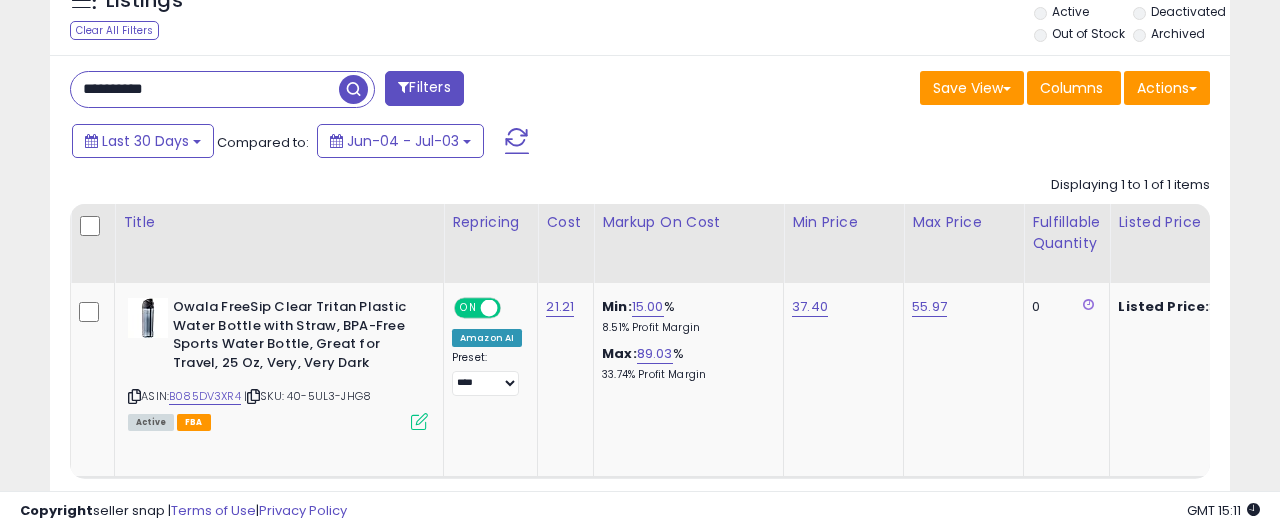 scroll, scrollTop: 0, scrollLeft: 168, axis: horizontal 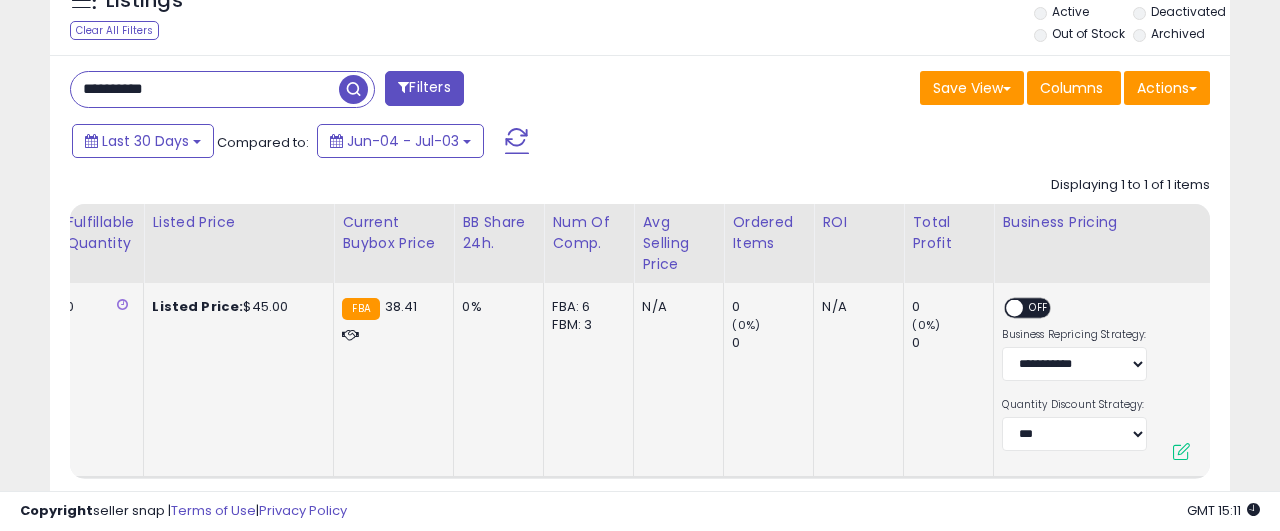click on "ON   OFF" at bounding box center (1035, 310) 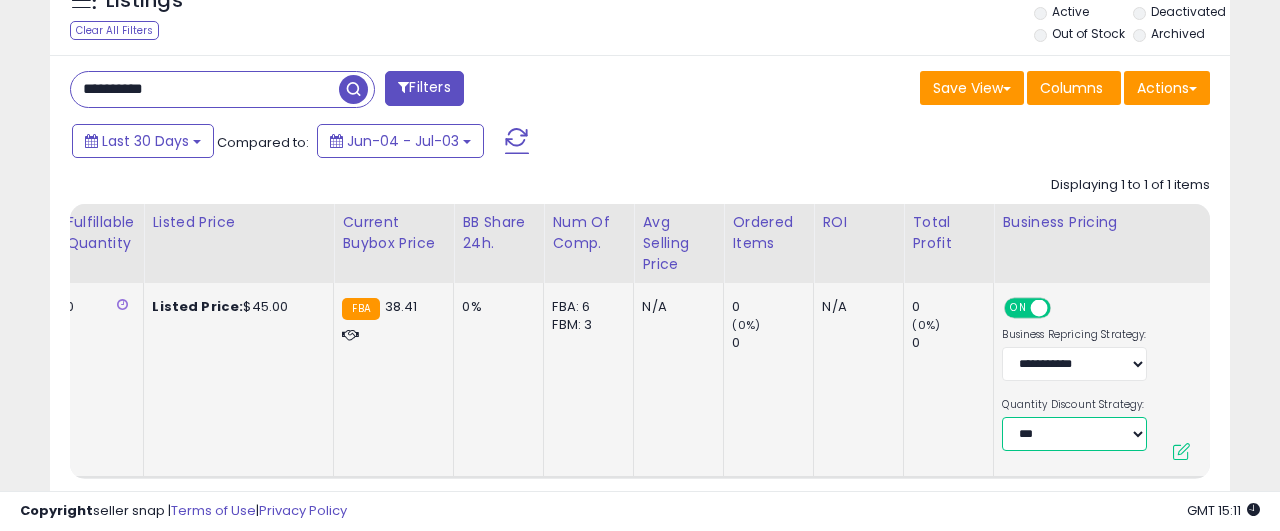 click on "**********" at bounding box center [1074, 434] 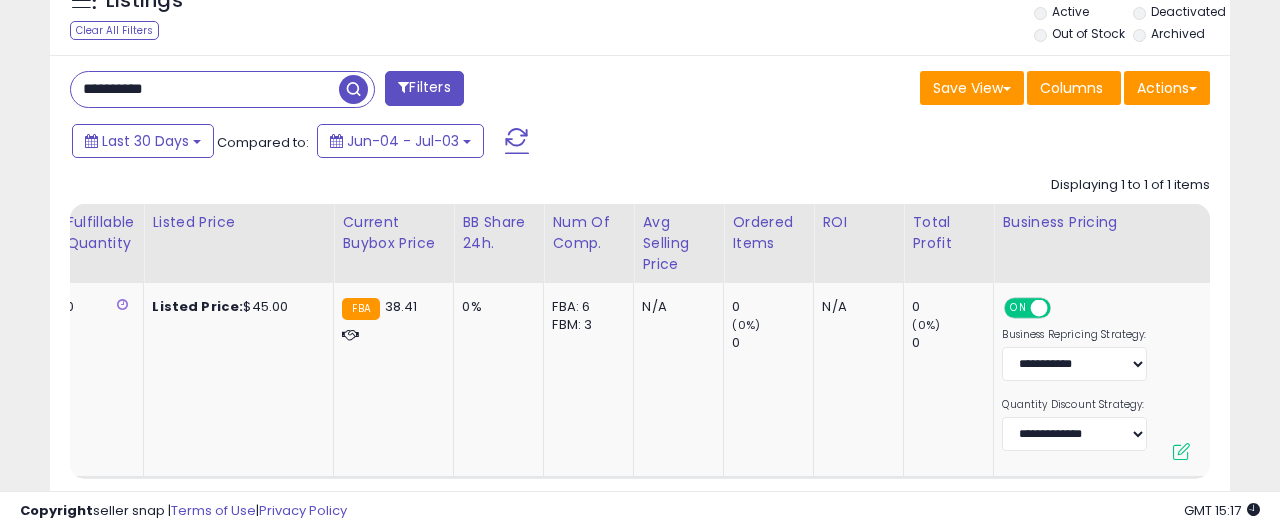 click on "**********" at bounding box center (205, 89) 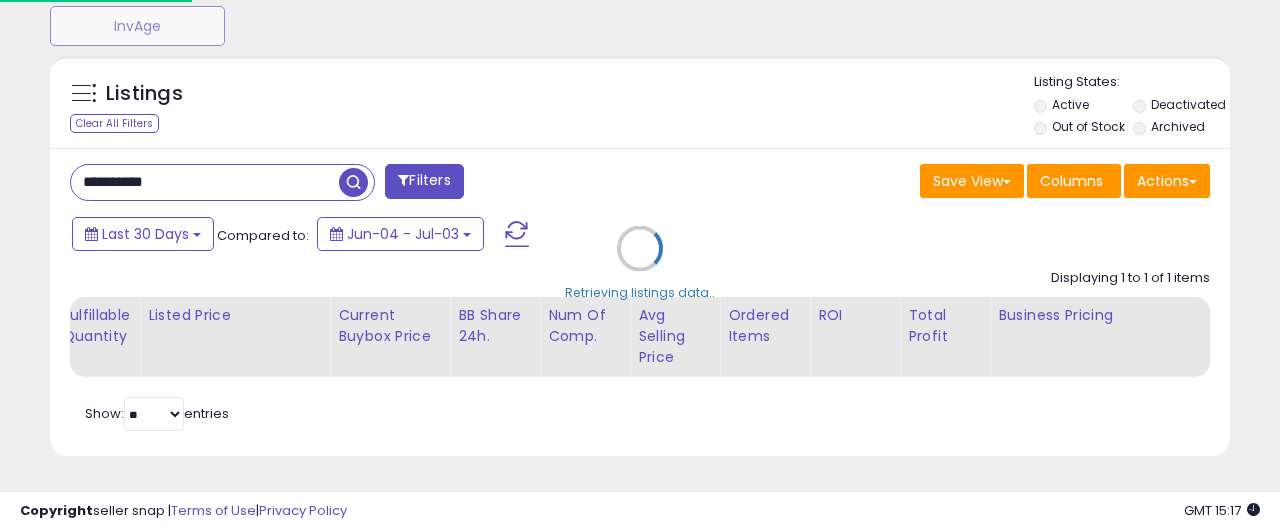 scroll, scrollTop: 0, scrollLeft: 681, axis: horizontal 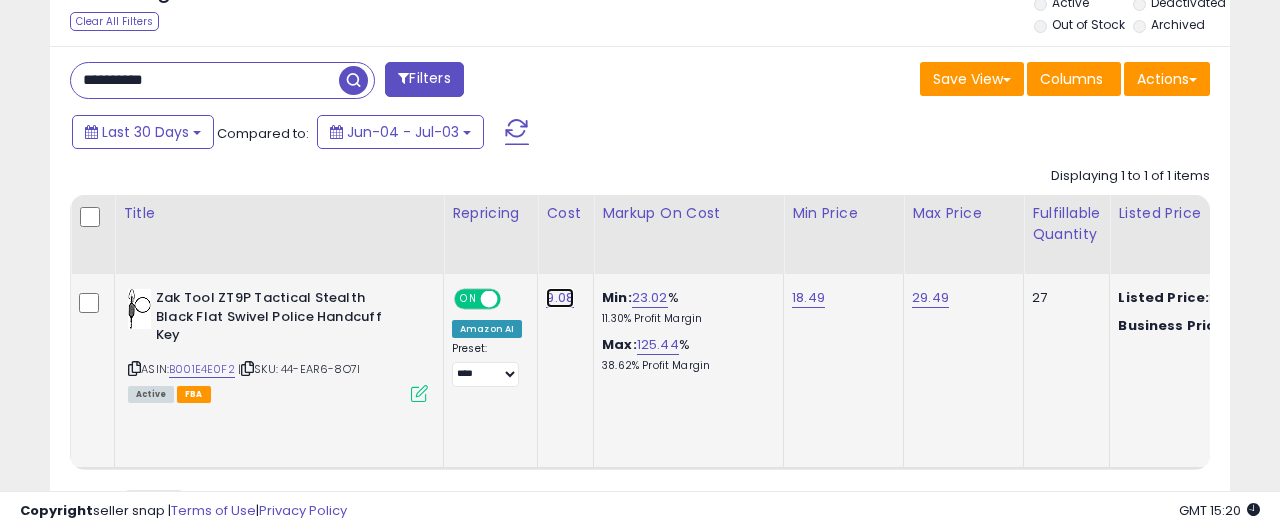 click on "9.08" at bounding box center (560, 298) 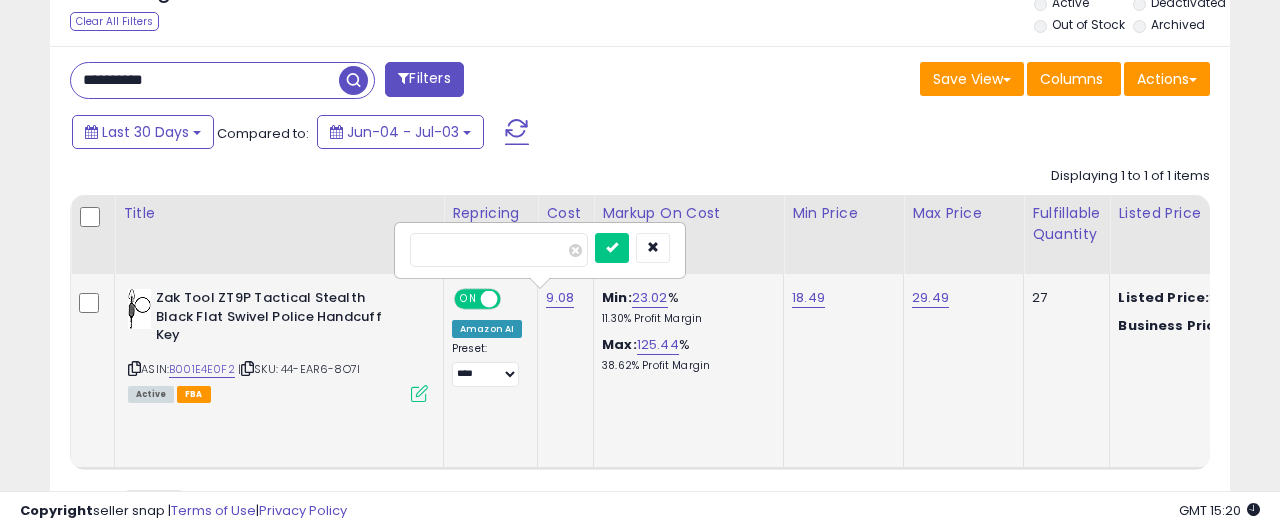 type on "*" 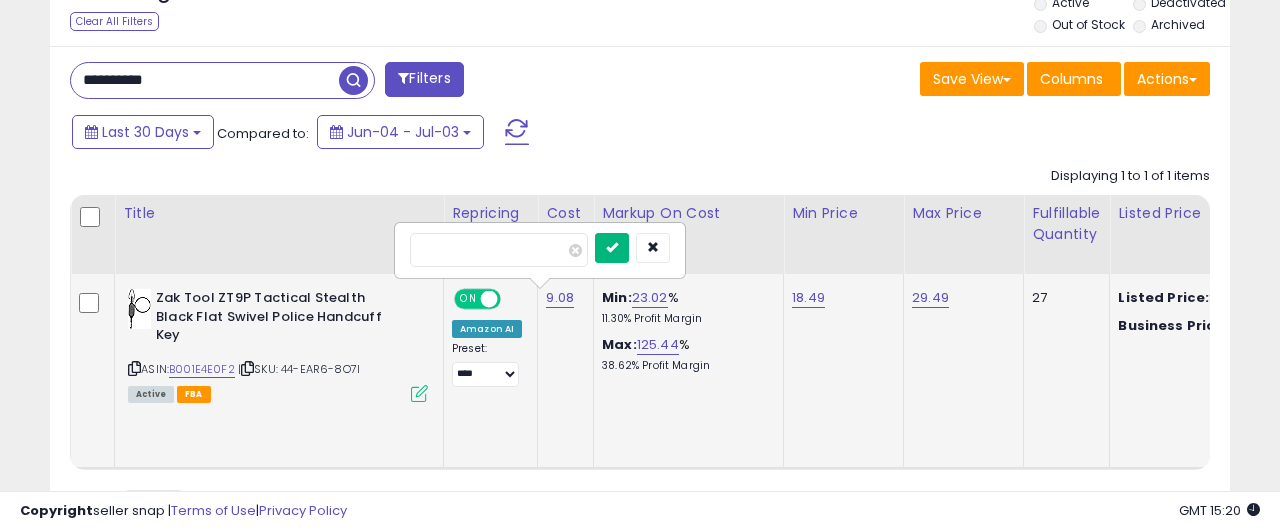 type on "****" 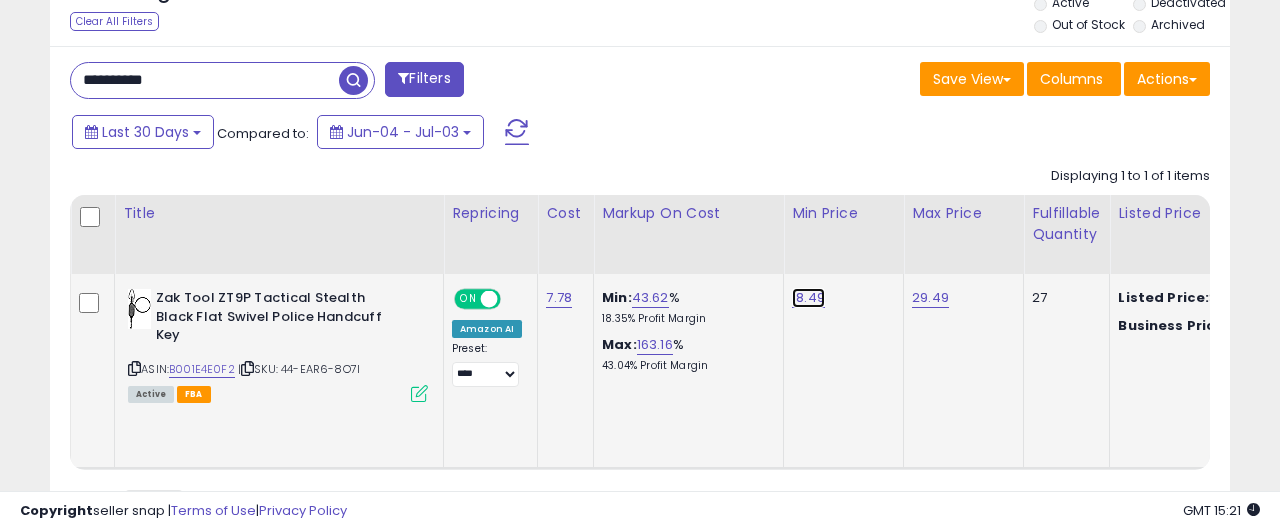 click on "18.49" at bounding box center (808, 298) 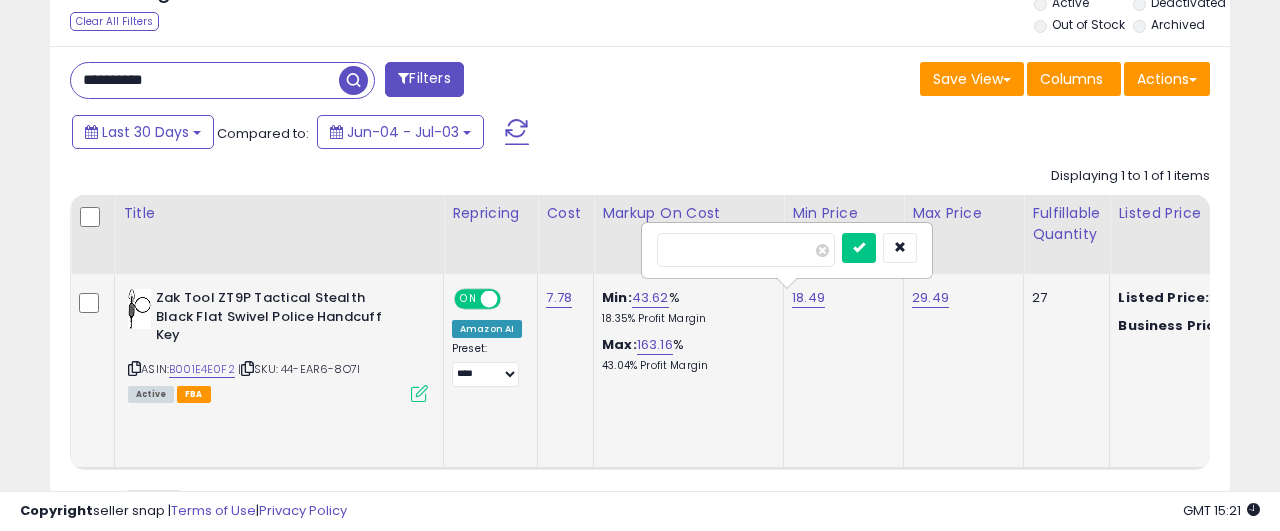 type on "*****" 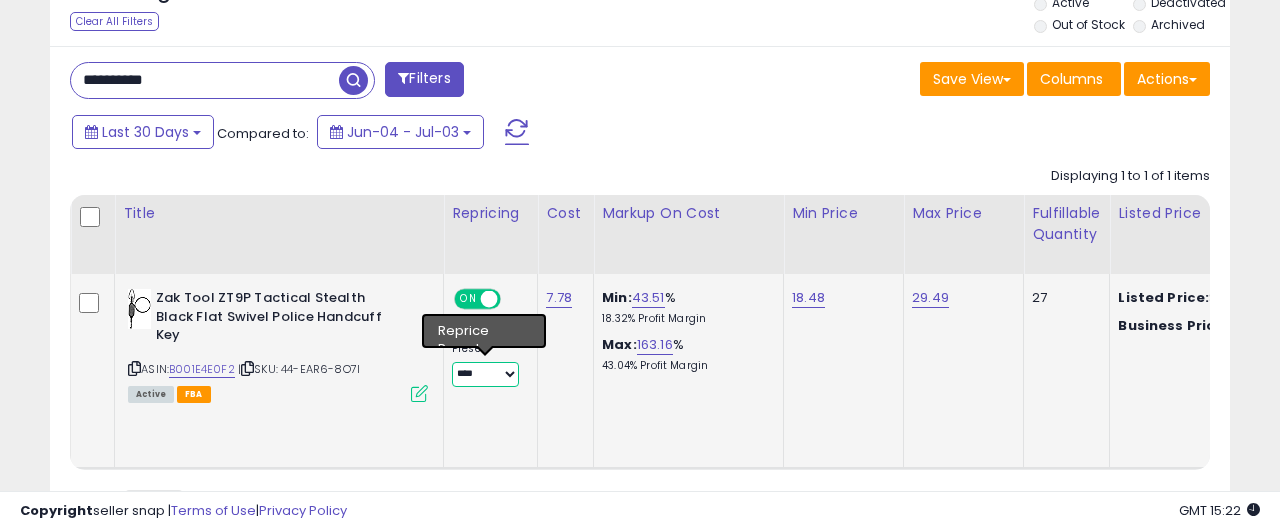 click on "**********" at bounding box center (485, 374) 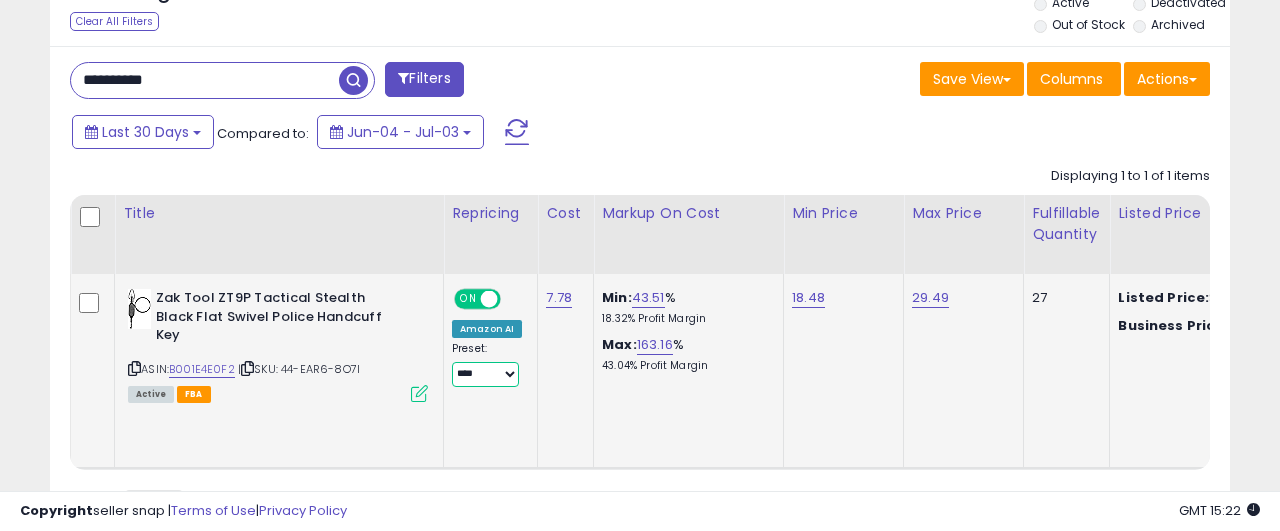 select on "********" 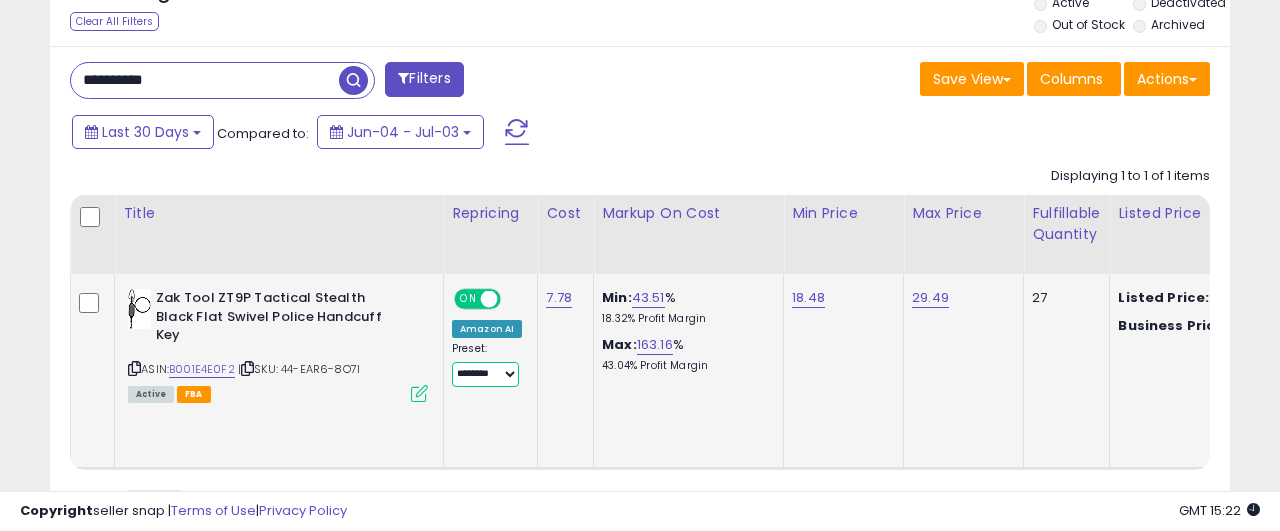 click on "********" at bounding box center (0, 0) 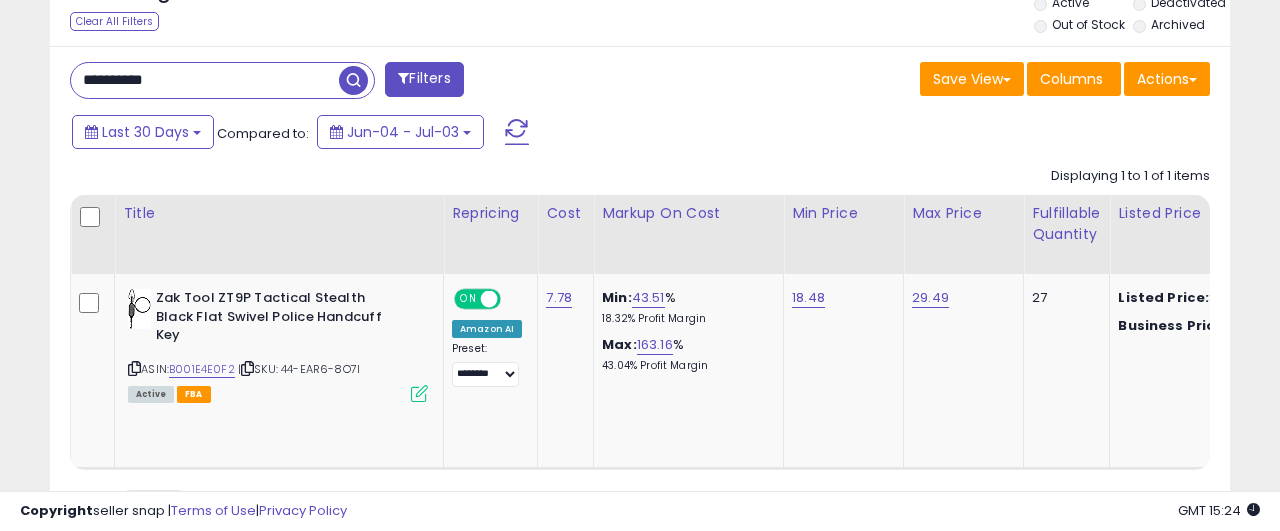 click on "**********" at bounding box center [205, 80] 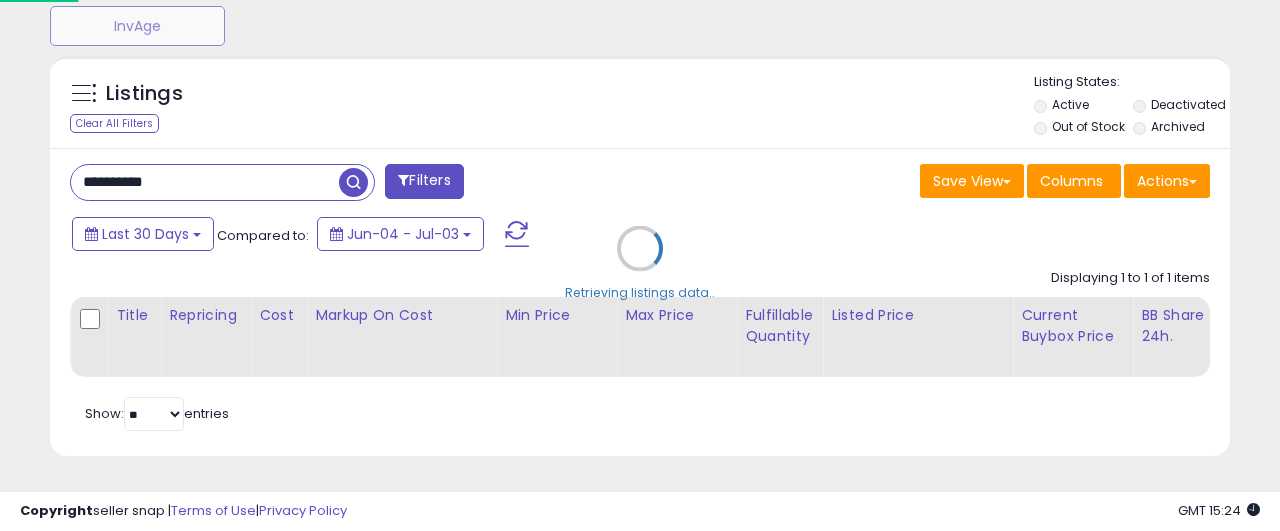 scroll, scrollTop: 725, scrollLeft: 0, axis: vertical 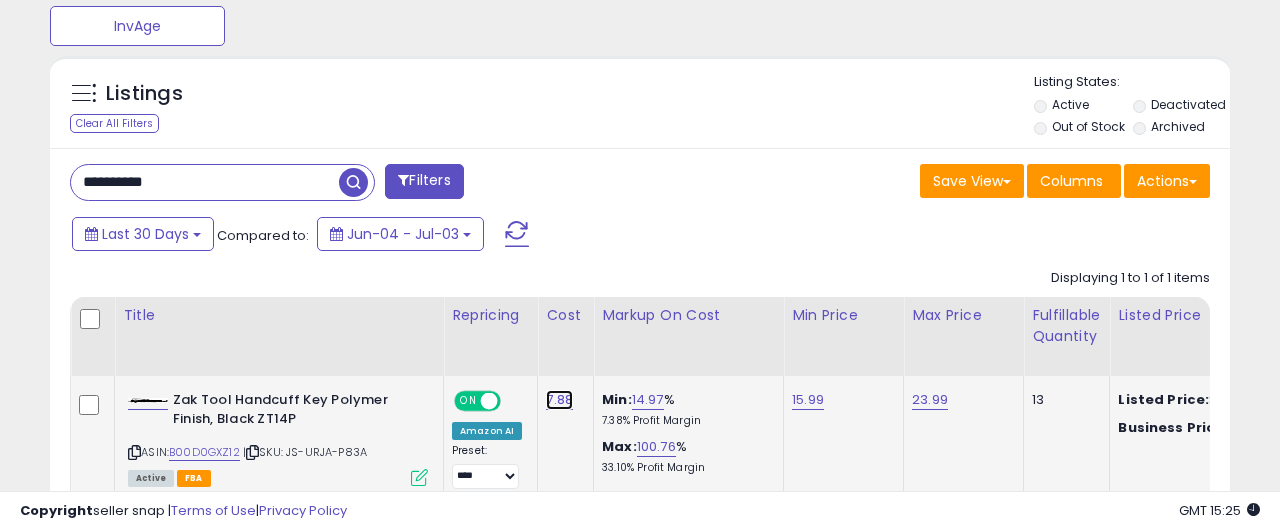 click on "7.88" at bounding box center [559, 400] 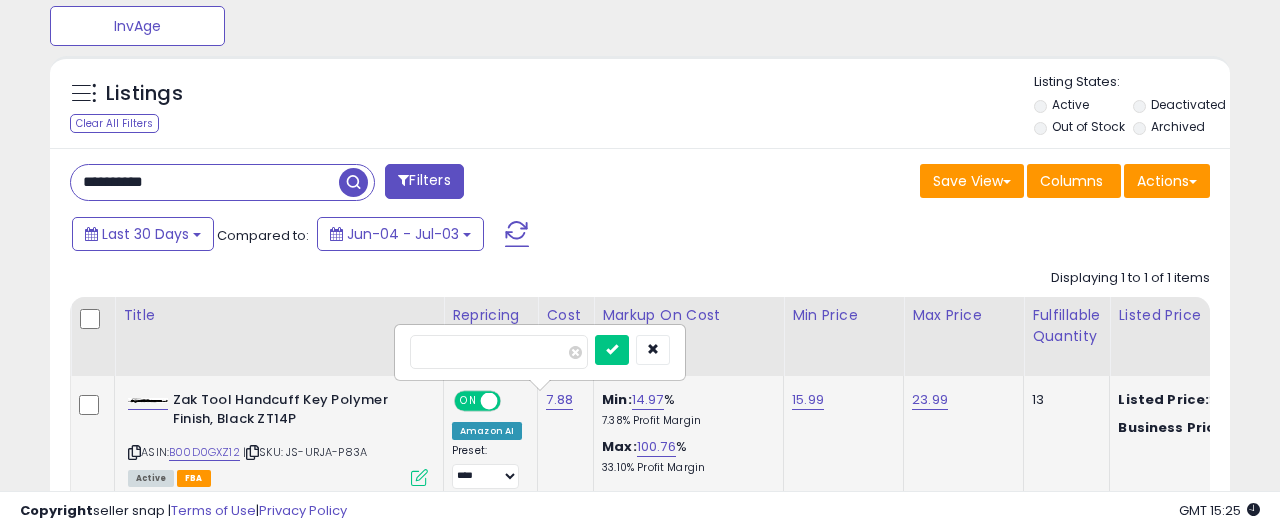 type on "****" 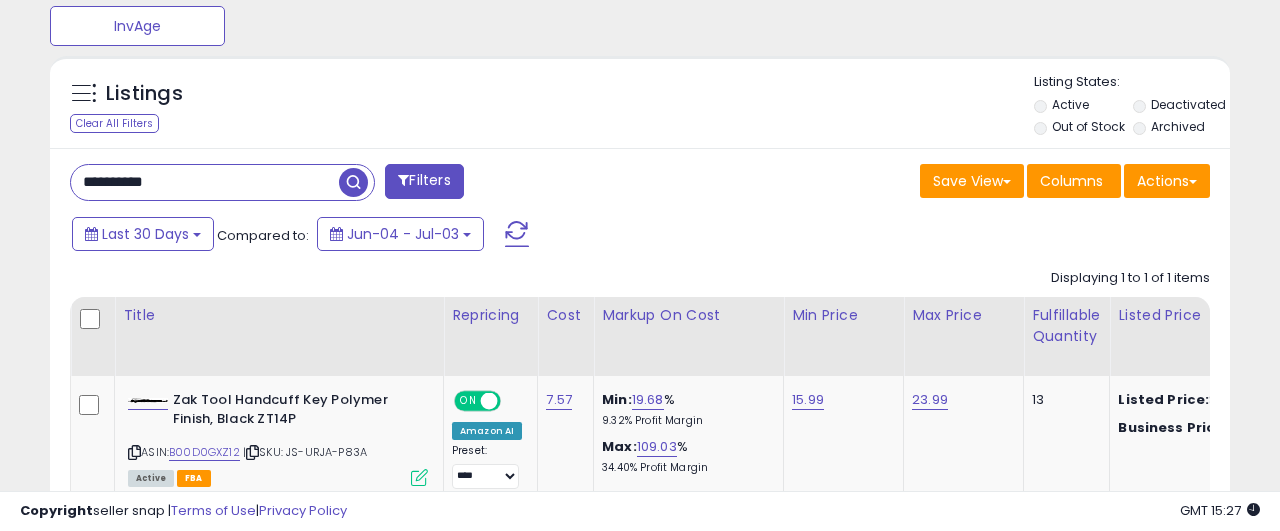 click on "**********" at bounding box center [205, 182] 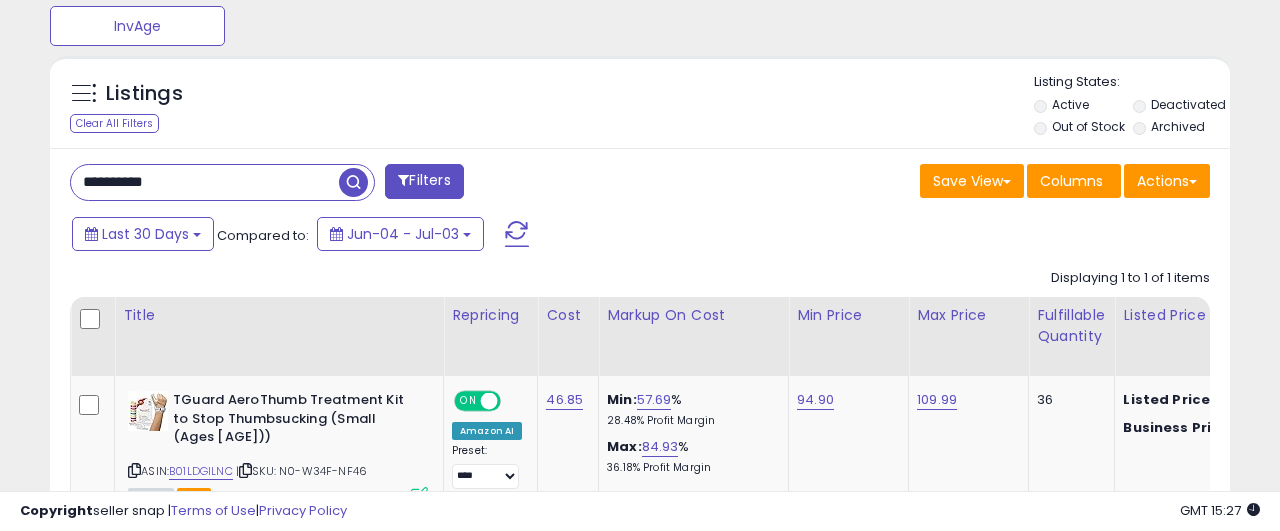 scroll, scrollTop: 999590, scrollLeft: 999317, axis: both 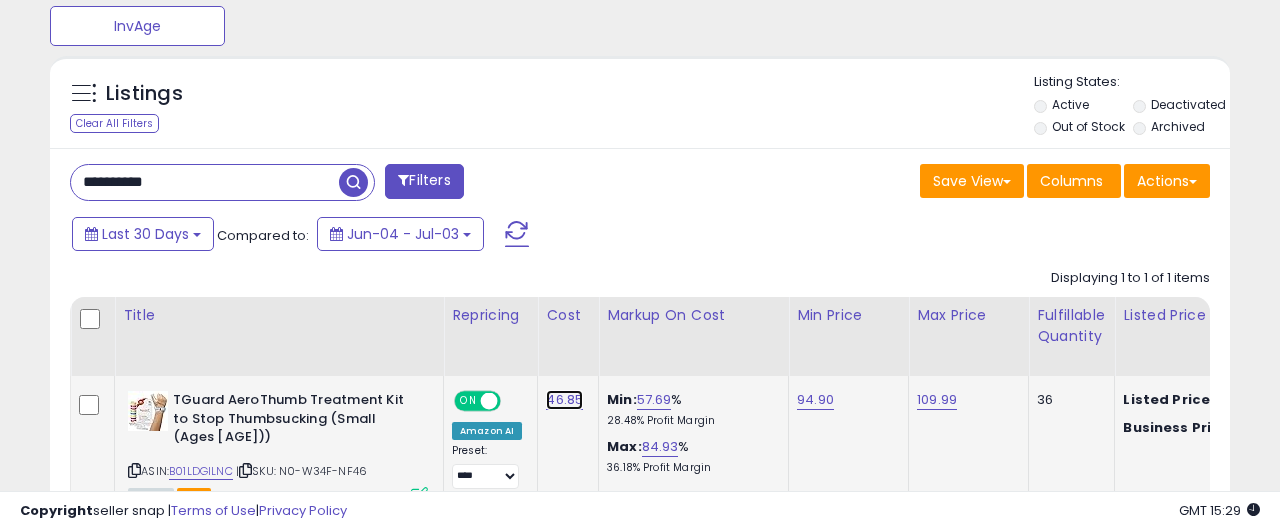 click on "46.85" at bounding box center (564, 400) 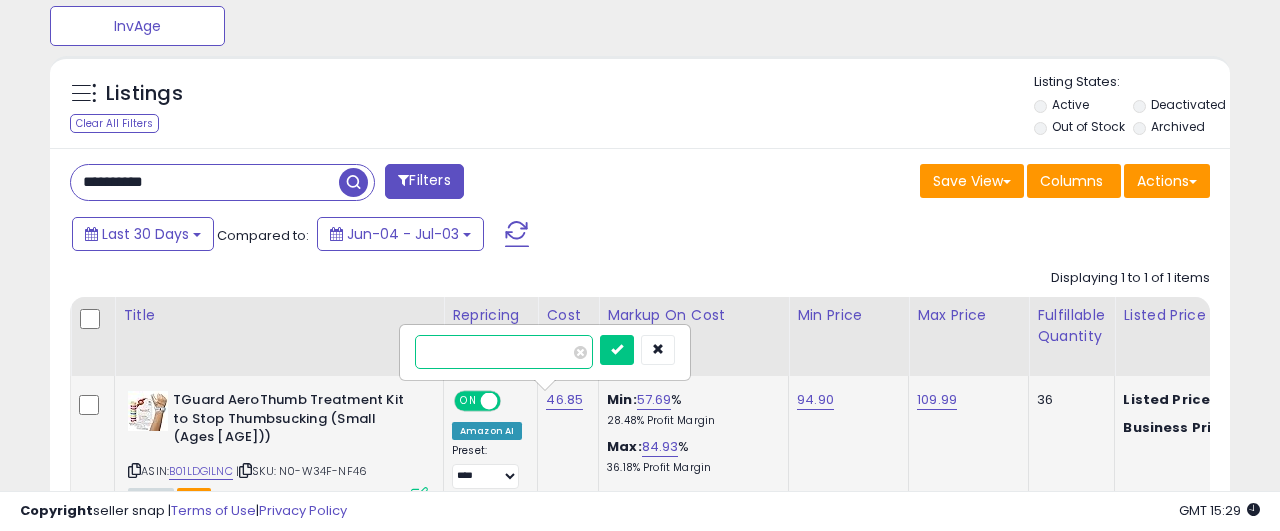 type on "**" 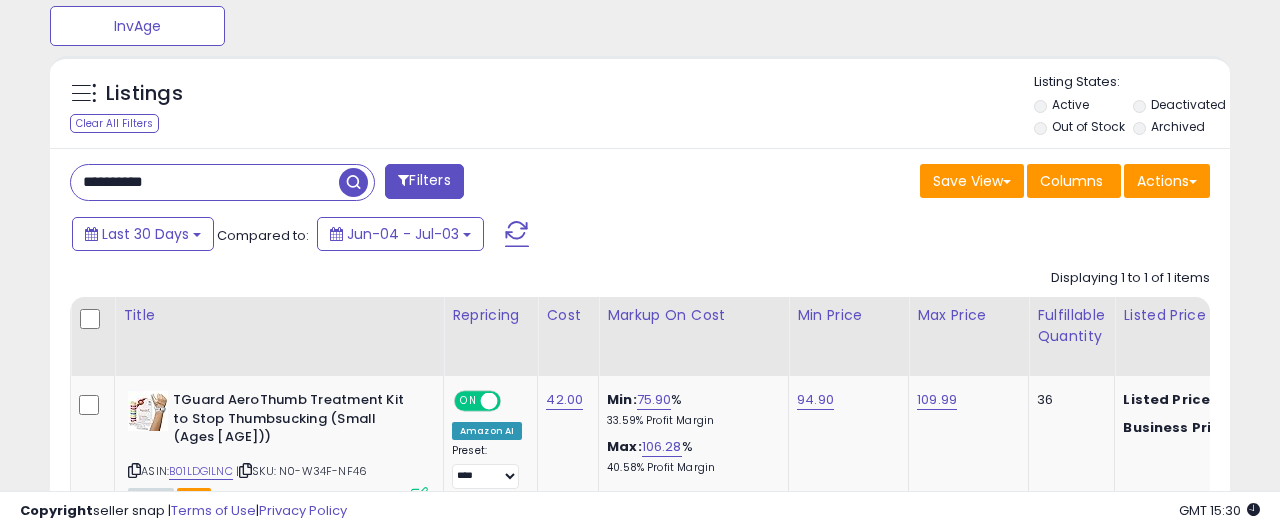 click on "**********" at bounding box center (205, 182) 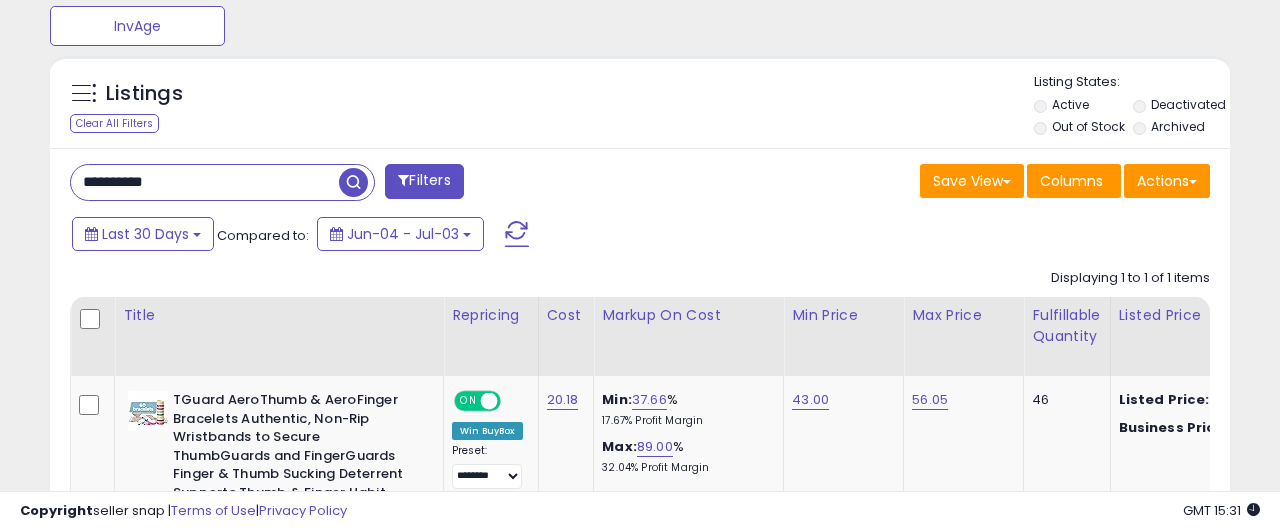 scroll, scrollTop: 999590, scrollLeft: 999317, axis: both 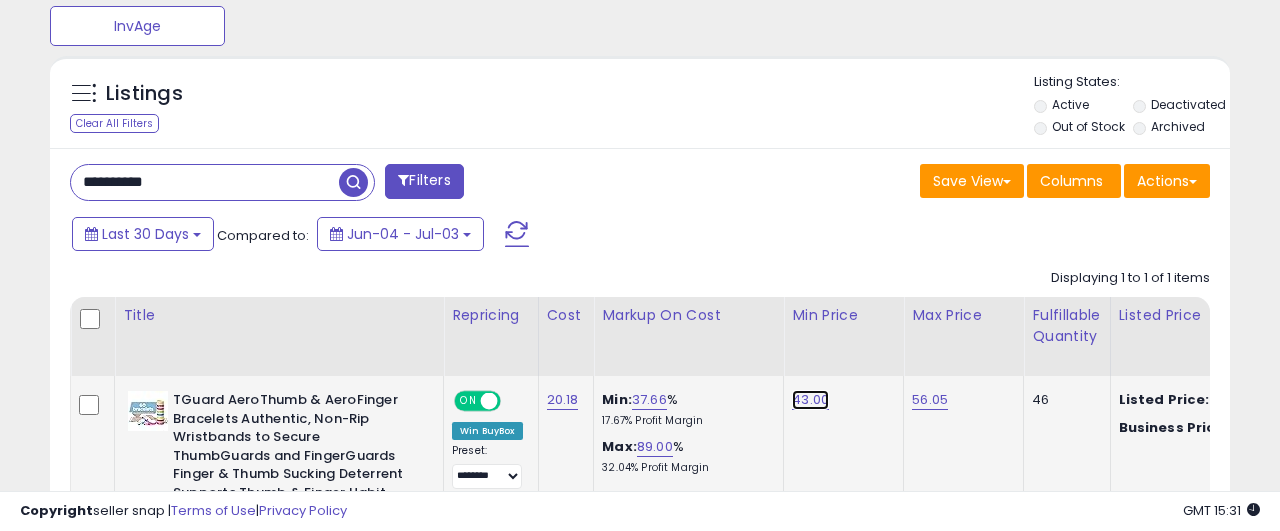 click on "43.00" at bounding box center (810, 400) 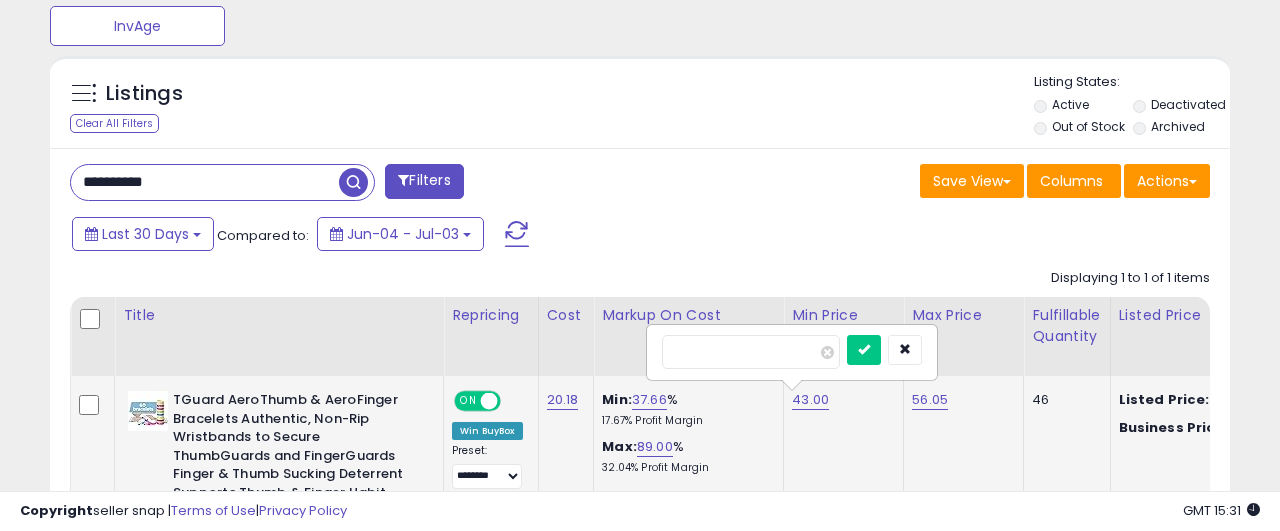click on "*****" at bounding box center [751, 352] 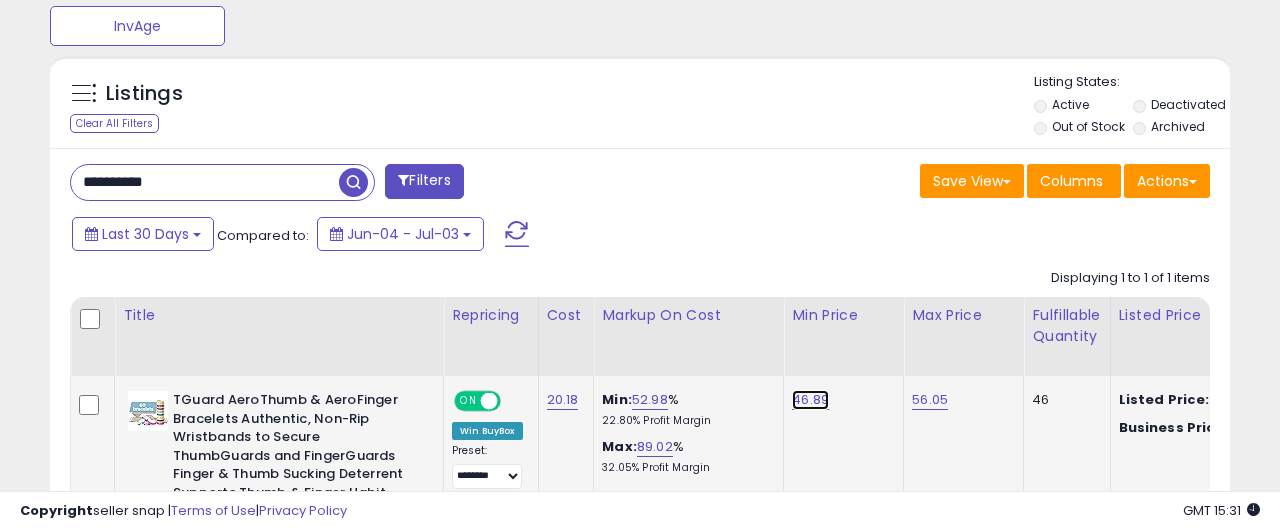 click on "46.89" at bounding box center [810, 400] 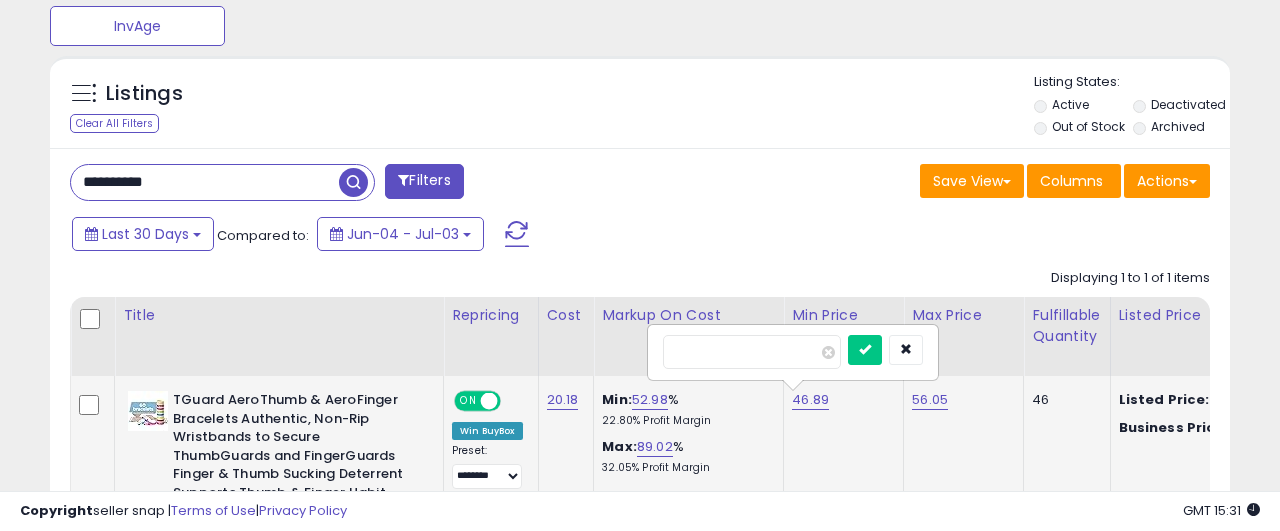 type on "*****" 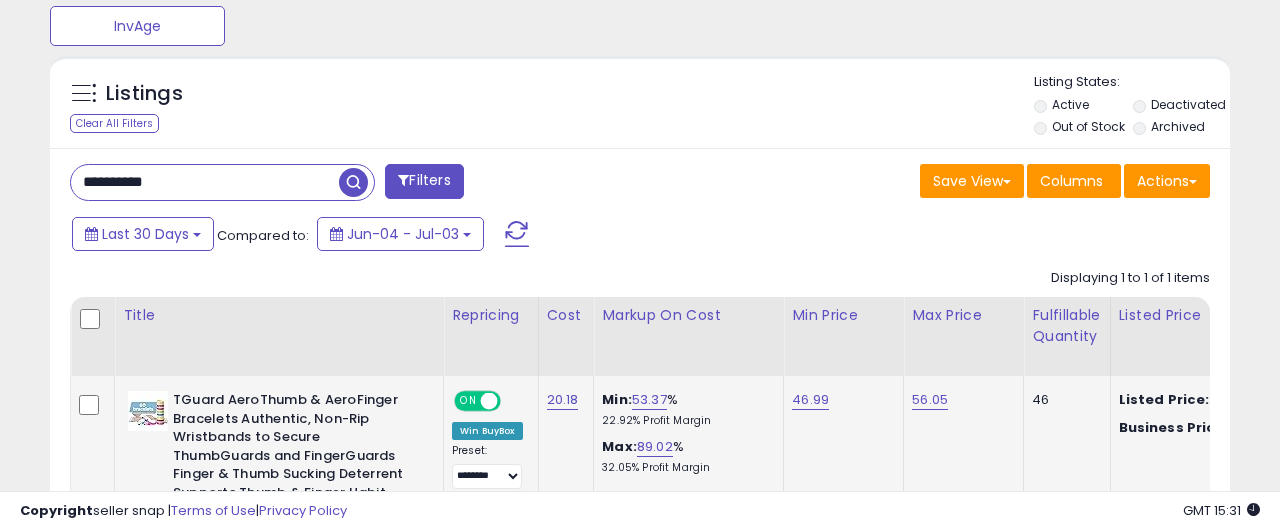 scroll, scrollTop: 929, scrollLeft: 0, axis: vertical 